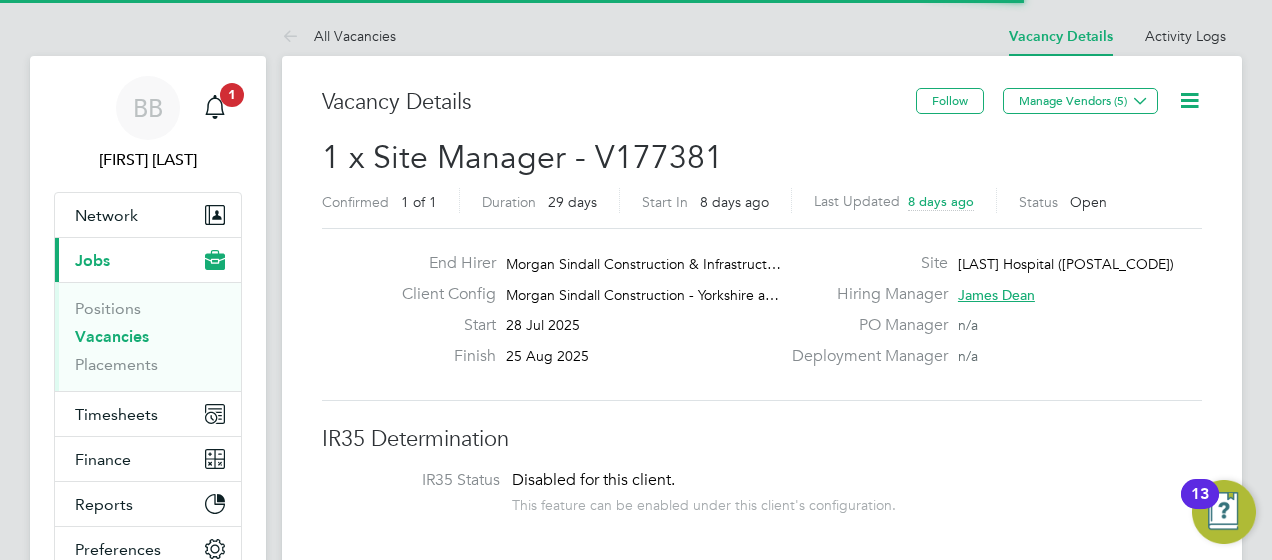 scroll, scrollTop: 0, scrollLeft: 0, axis: both 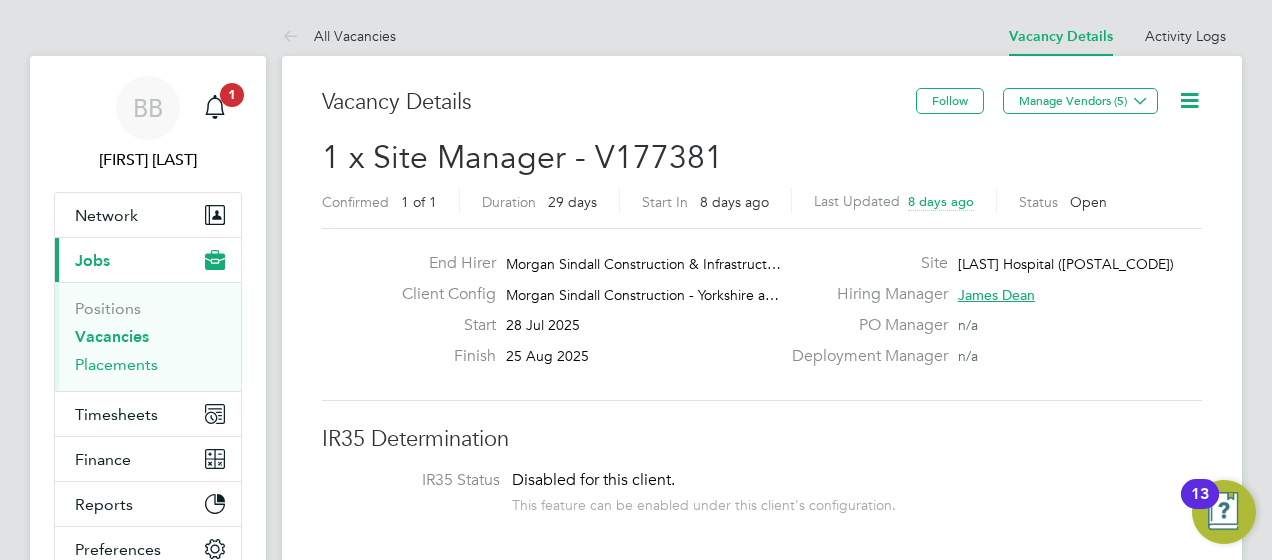 click on "Placements" at bounding box center [116, 364] 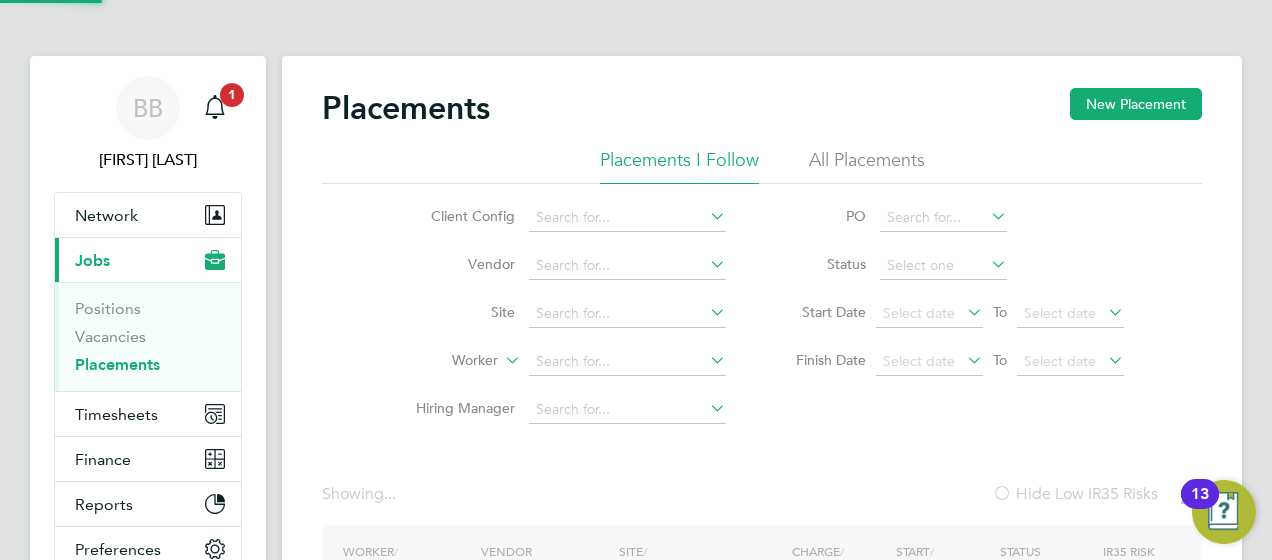 click on "Site" 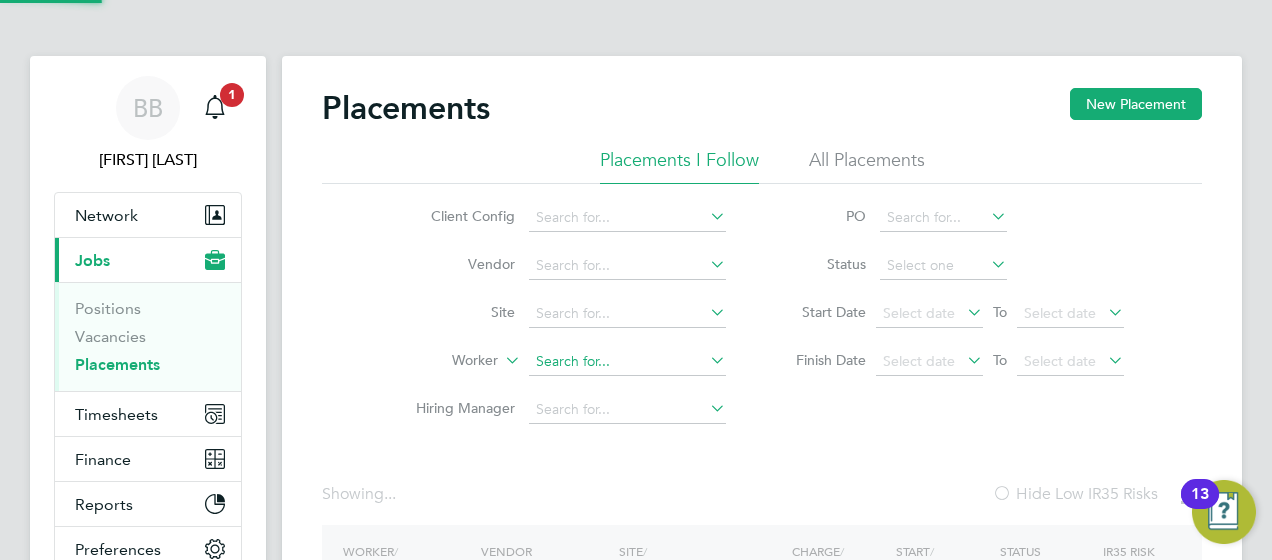 click 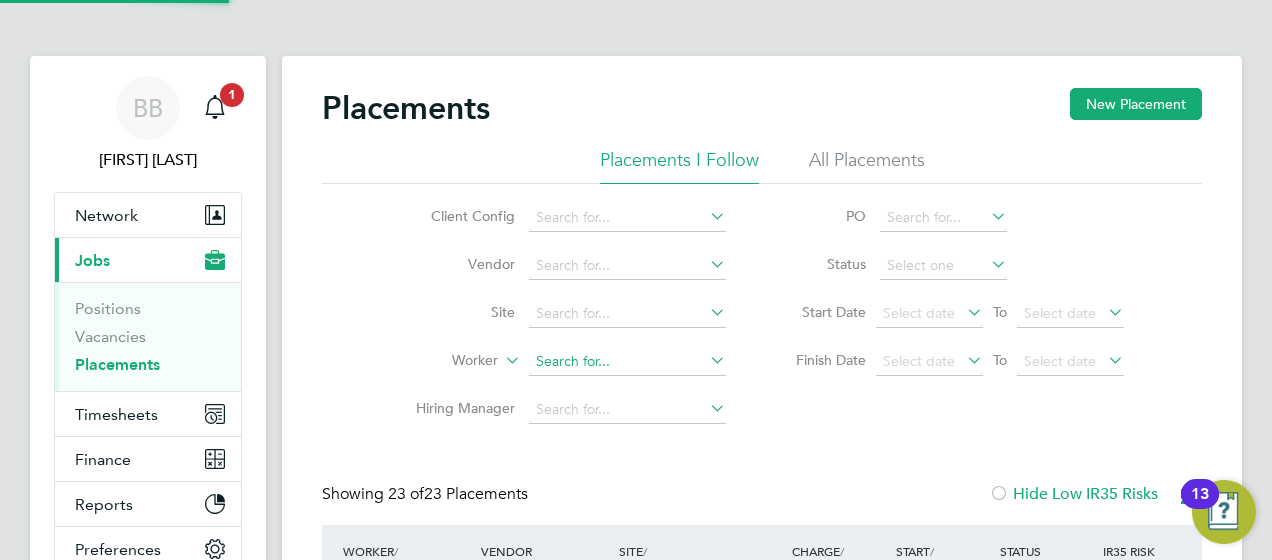 scroll, scrollTop: 10, scrollLeft: 10, axis: both 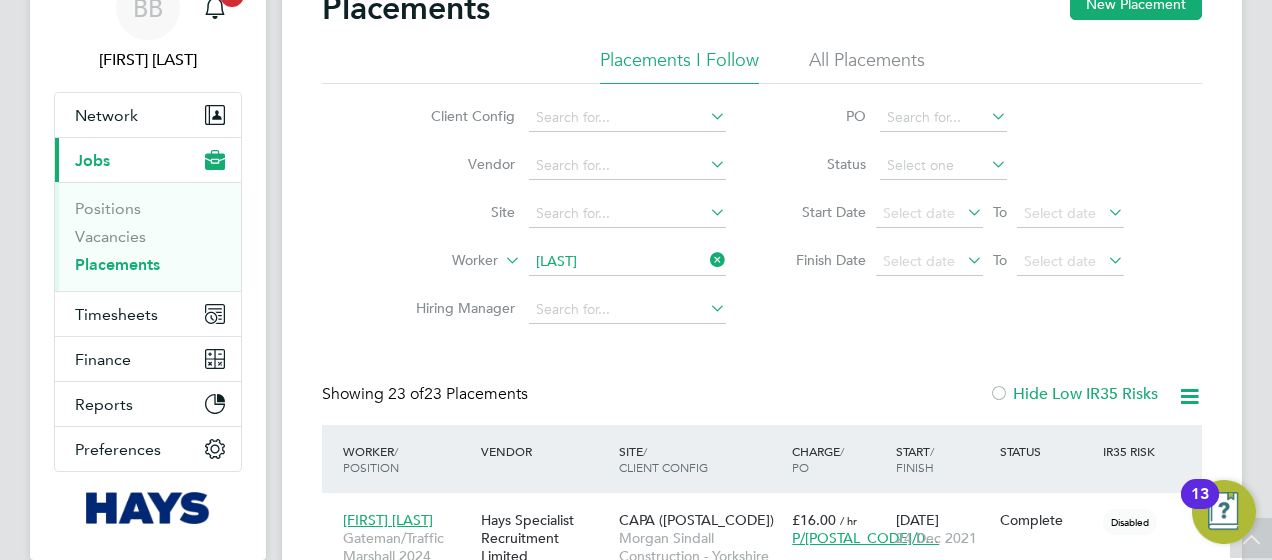 click on "Bram" 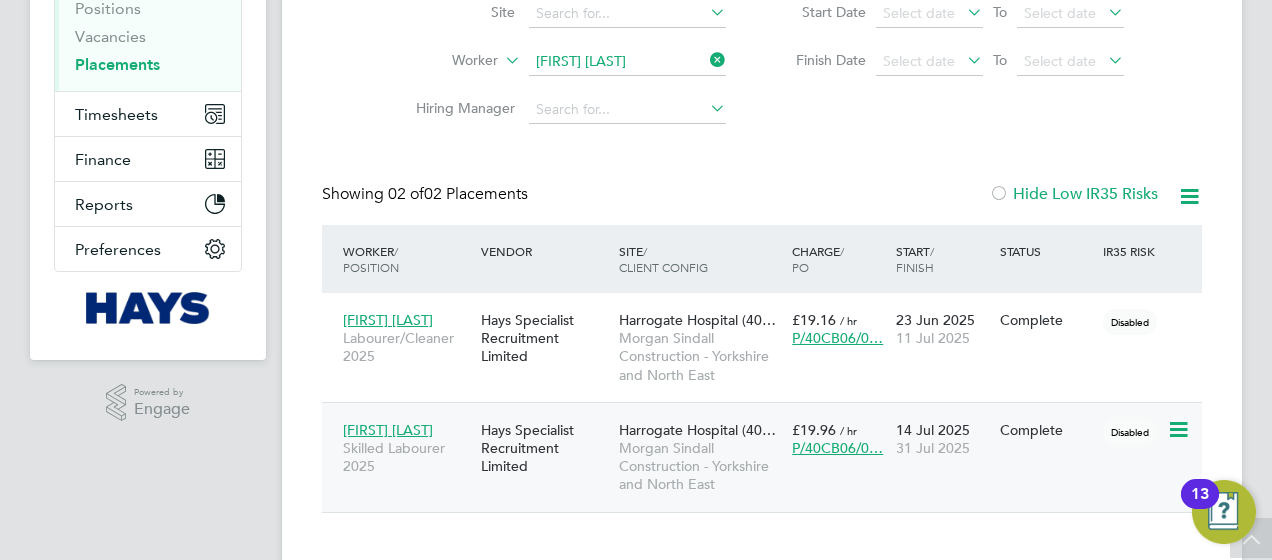 click on "Morgan Sindall Construction - Yorkshire and North East" 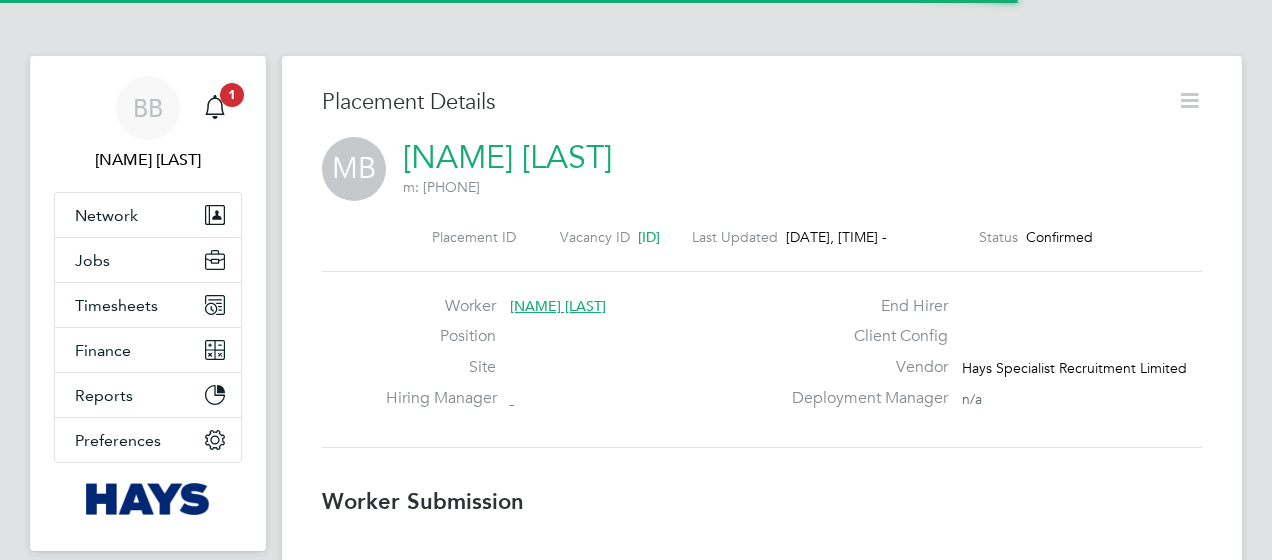 scroll, scrollTop: 0, scrollLeft: 0, axis: both 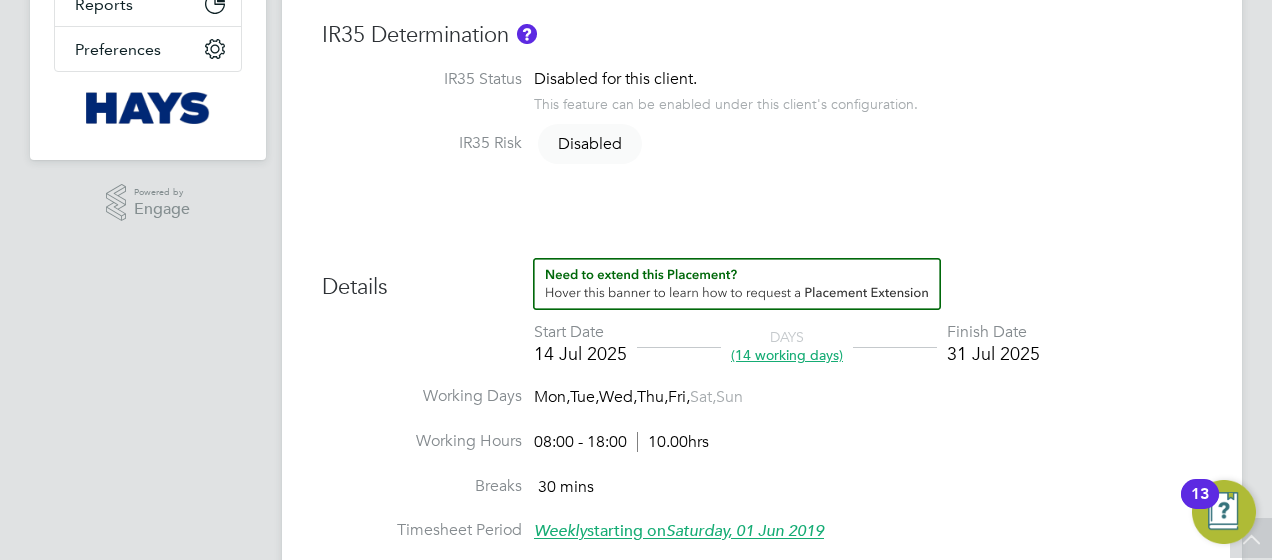 click on "Finish Date" at bounding box center (993, 332) 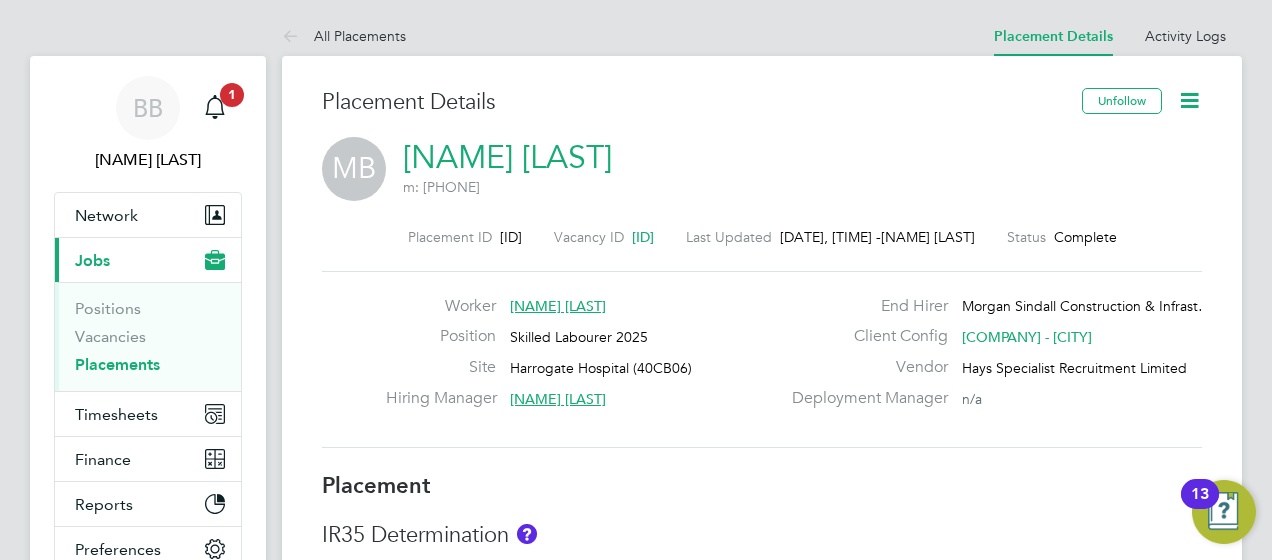 click 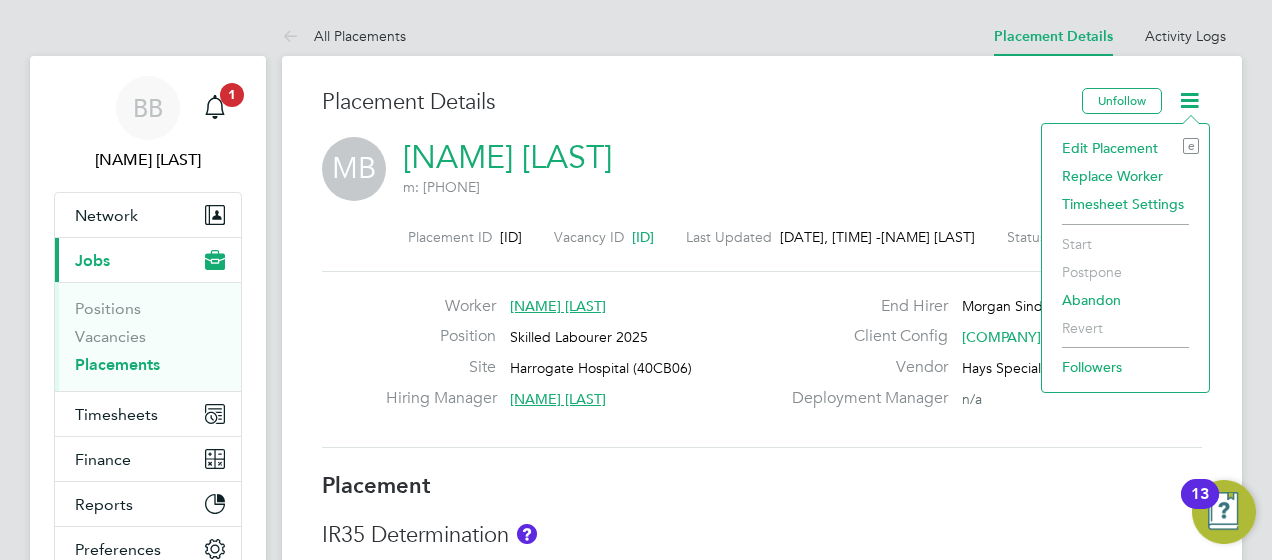 click on "Edit Placement e" 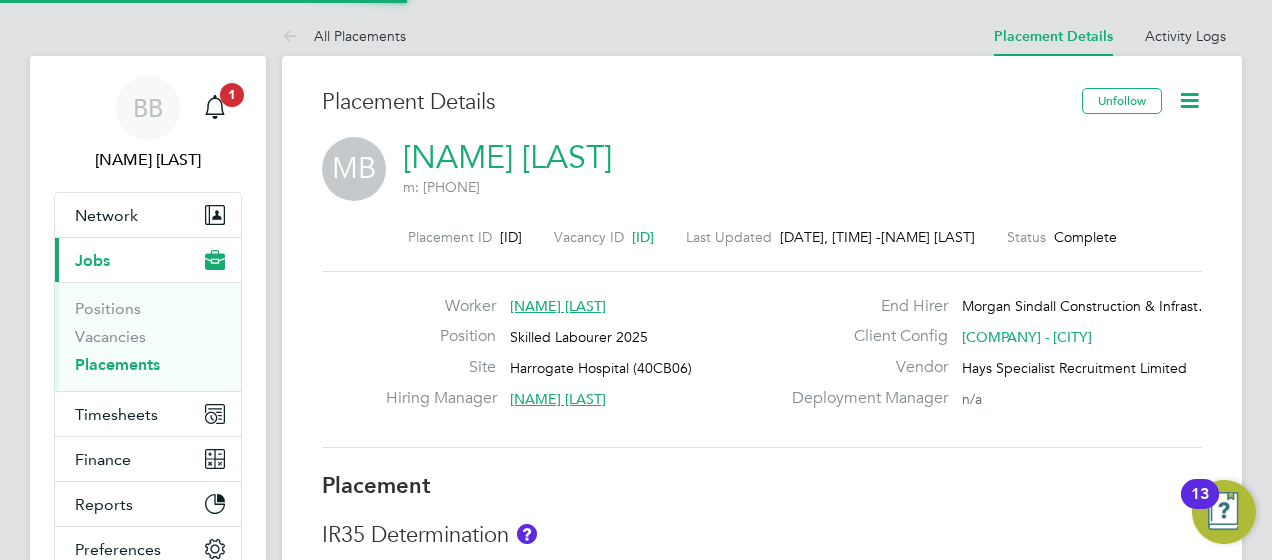 type on "[NAME] [LAST]" 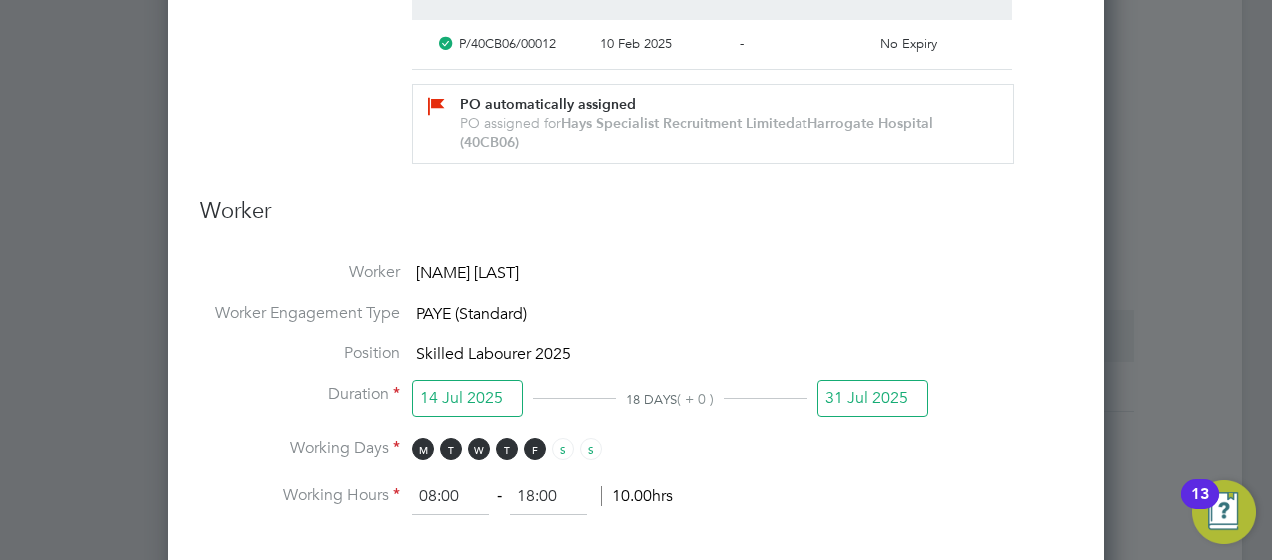 click on "31 Jul 2025" at bounding box center [872, 398] 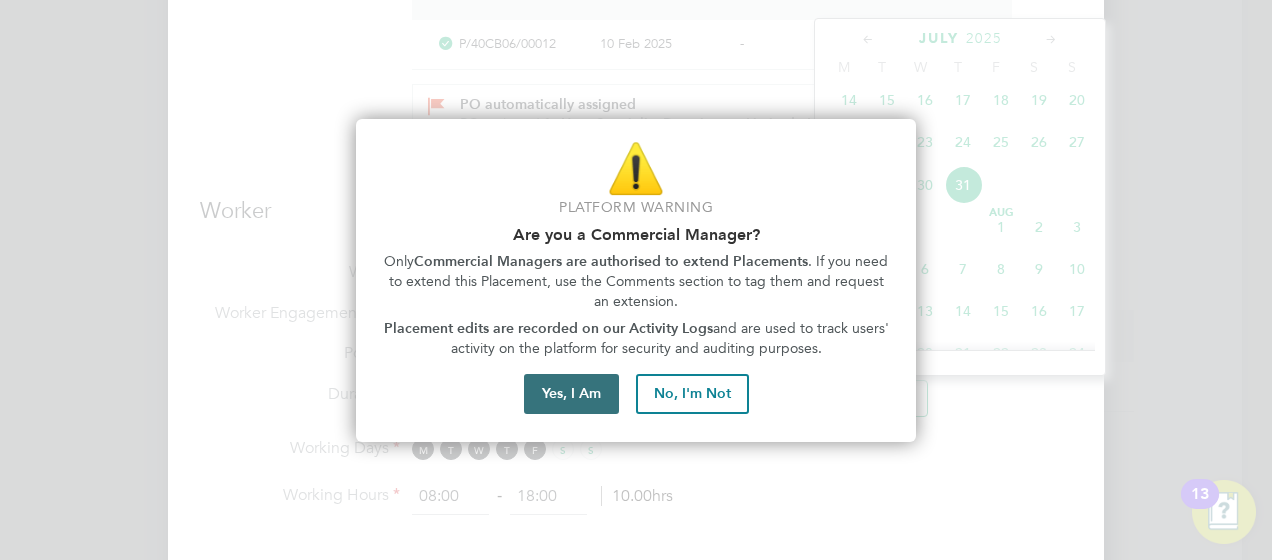 click on "Yes, I Am" at bounding box center [571, 394] 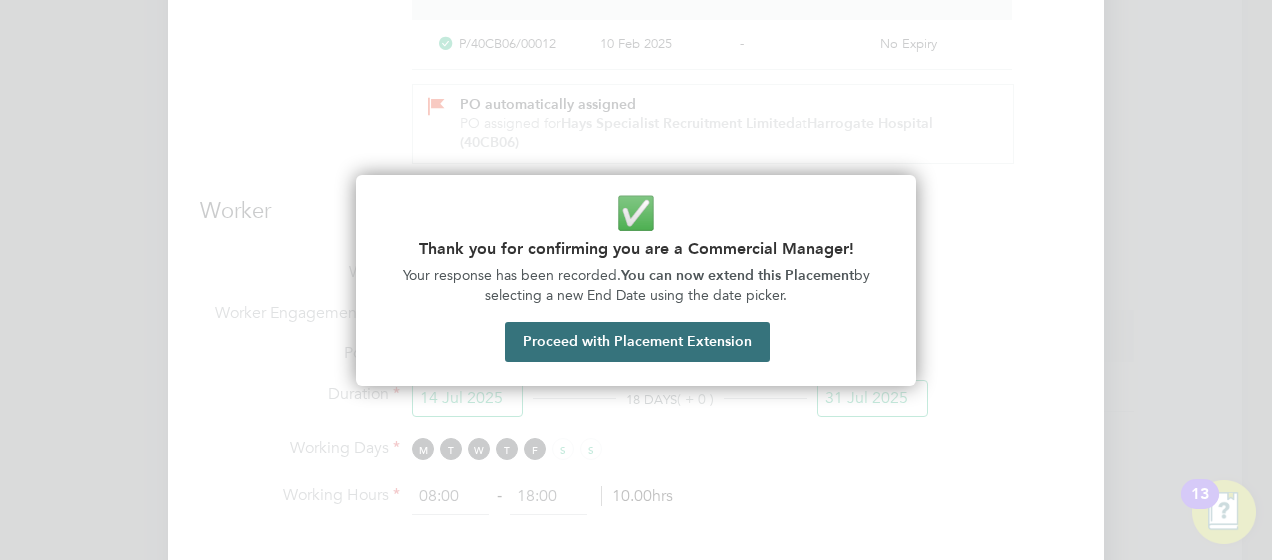 click on "Proceed with Placement Extension" at bounding box center (637, 342) 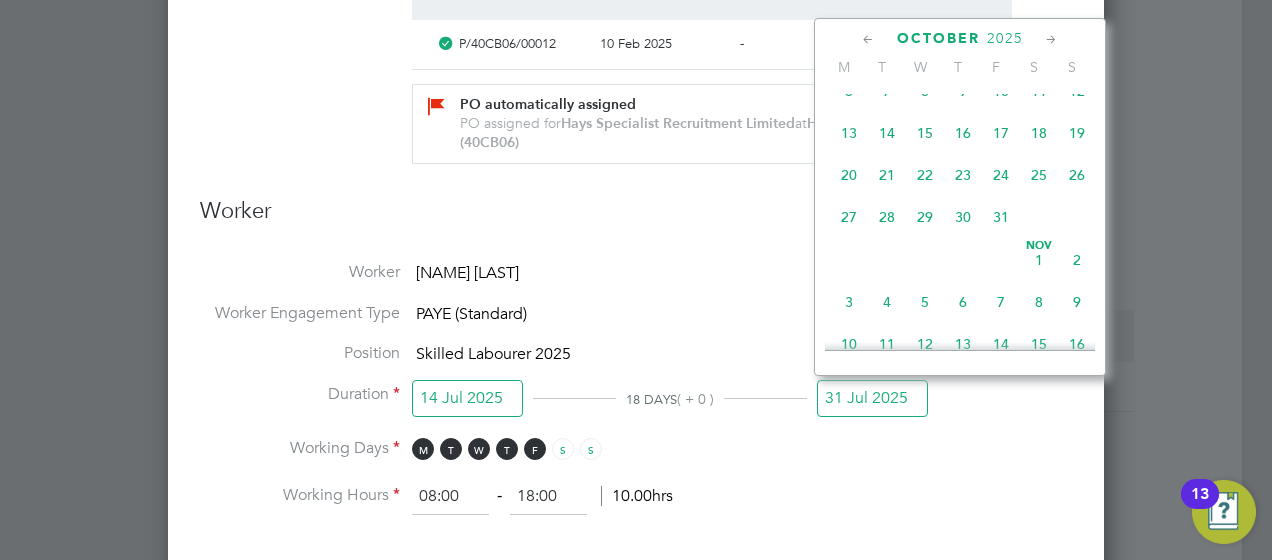click on "31" 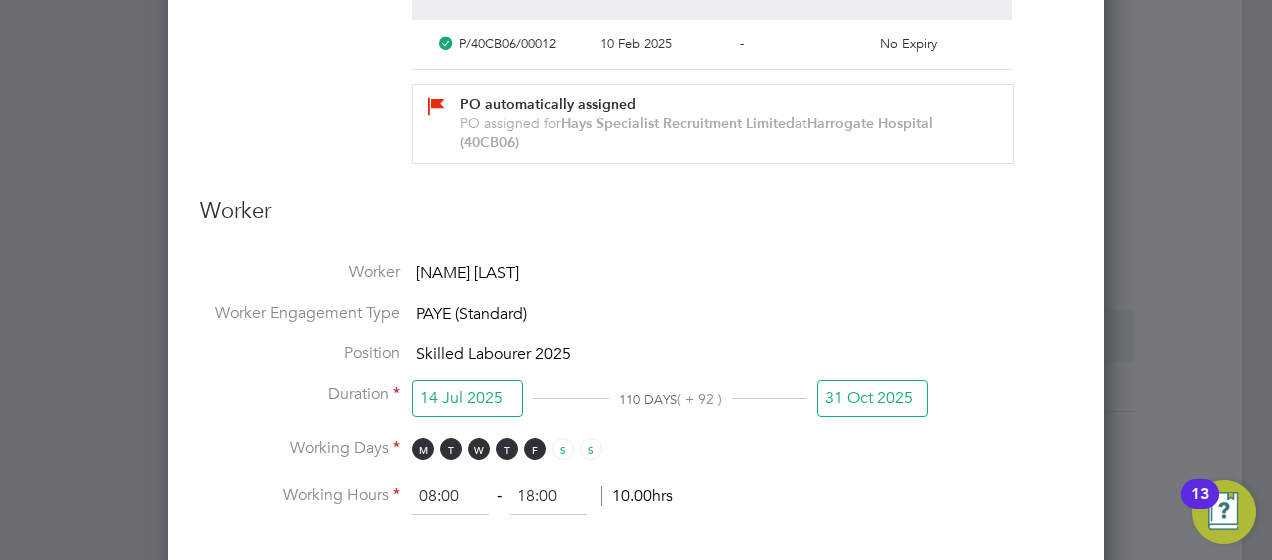 click on "Worker Engagement Type   PAYE (Standard)" at bounding box center [636, 323] 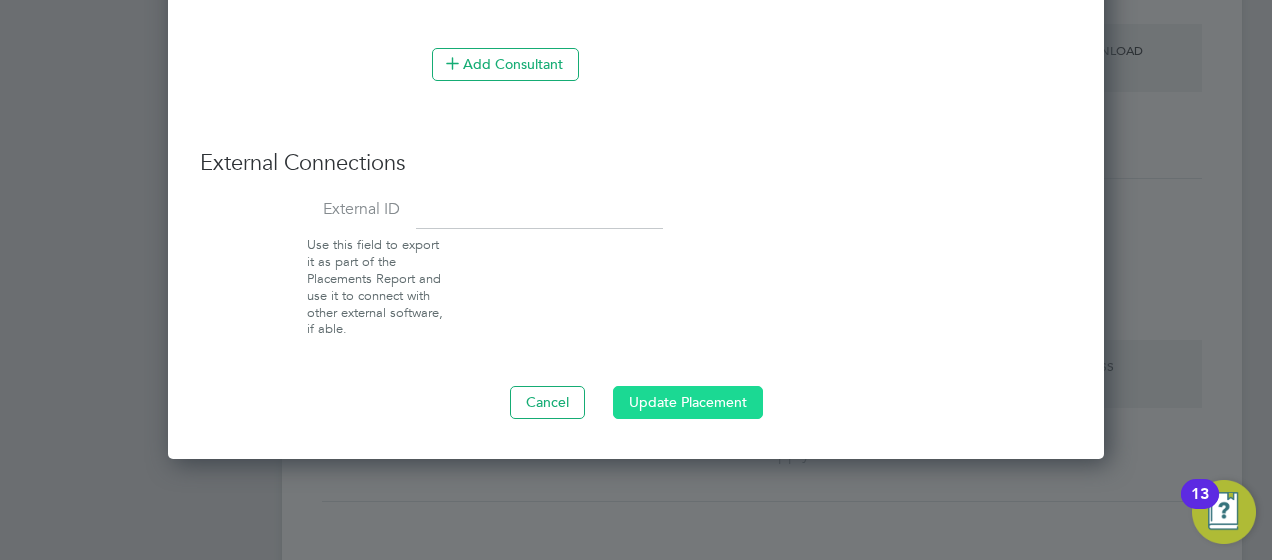 click on "Update Placement" at bounding box center (688, 402) 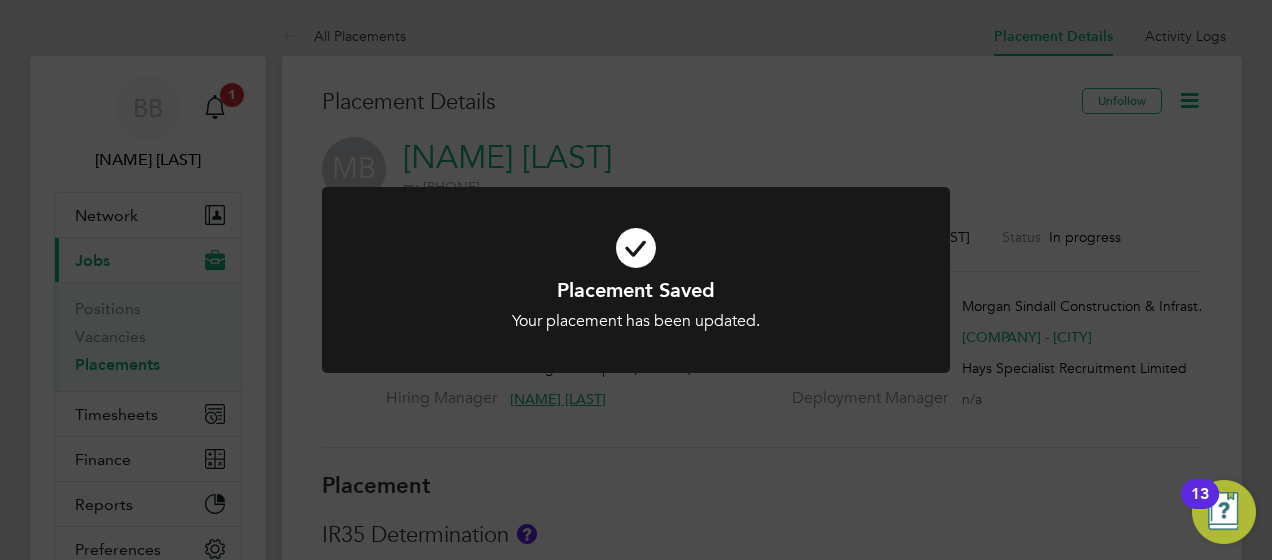 click on "Placement Saved Your placement has been updated. Cancel Okay" 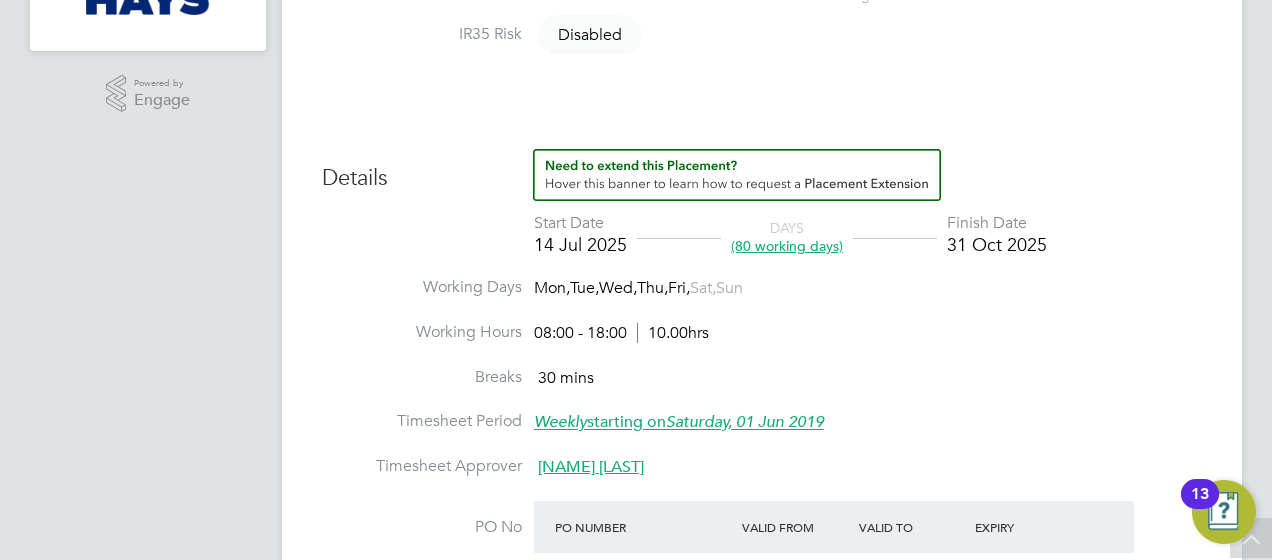 click on "Working Days   Mon,  Tue,  Wed,  Thu,  Fri,  Sat,  Sun" at bounding box center [762, 299] 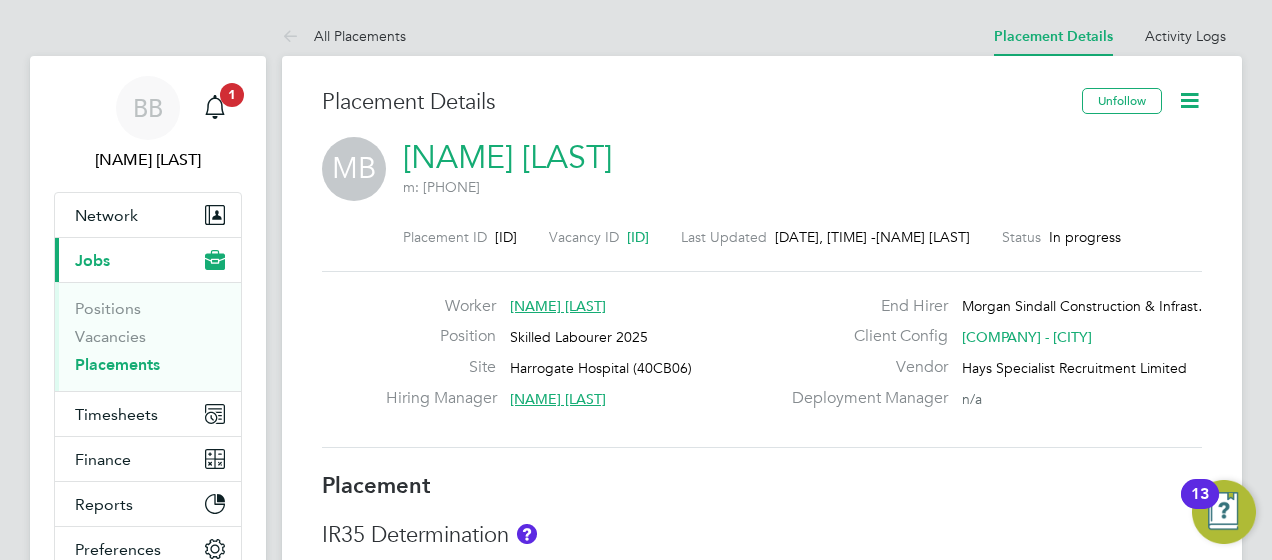 click on "[NAME] [LAST]" 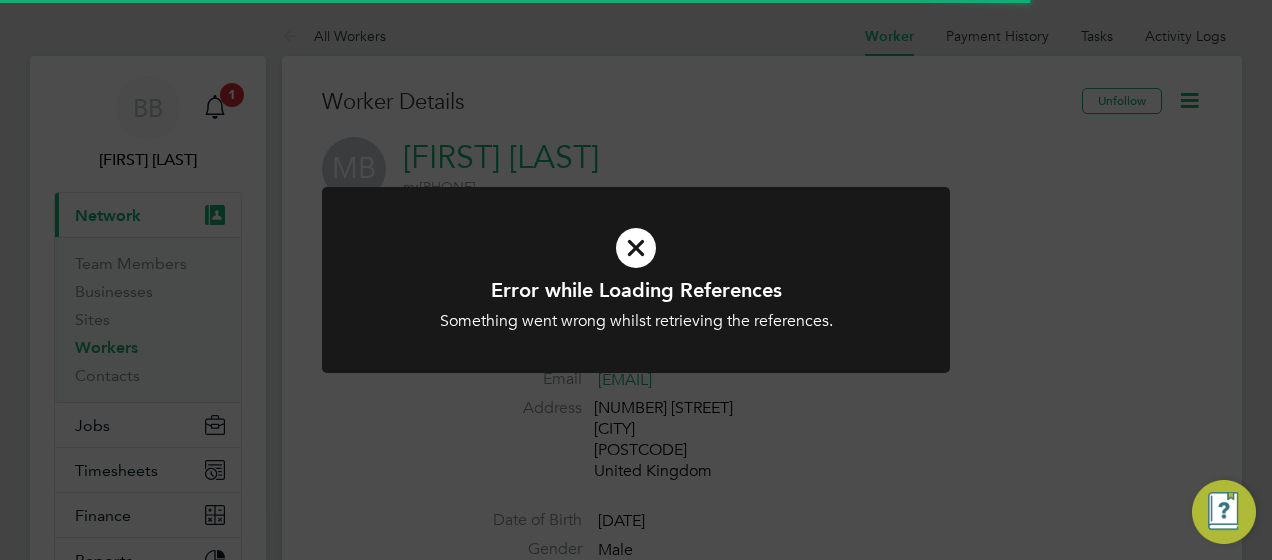 scroll, scrollTop: 0, scrollLeft: 0, axis: both 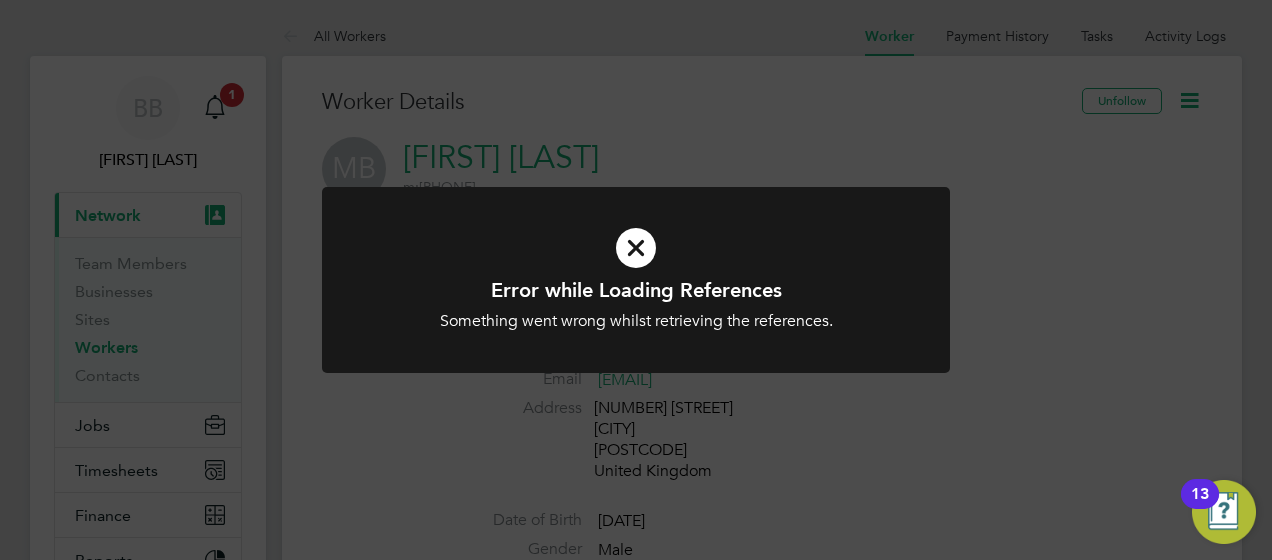 click at bounding box center [636, 248] 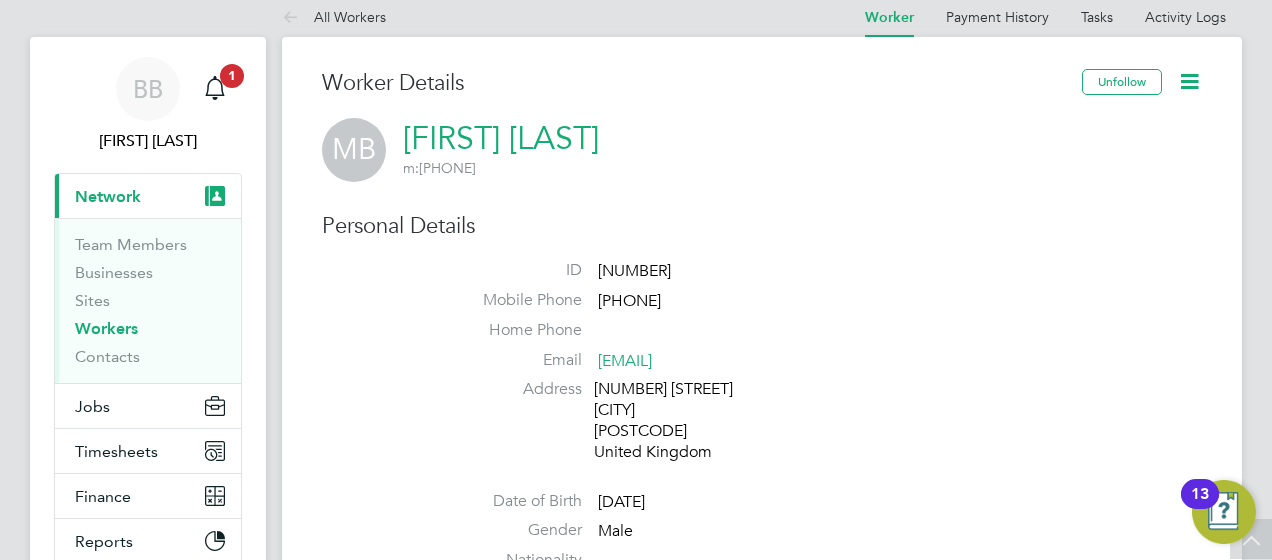 scroll, scrollTop: 0, scrollLeft: 0, axis: both 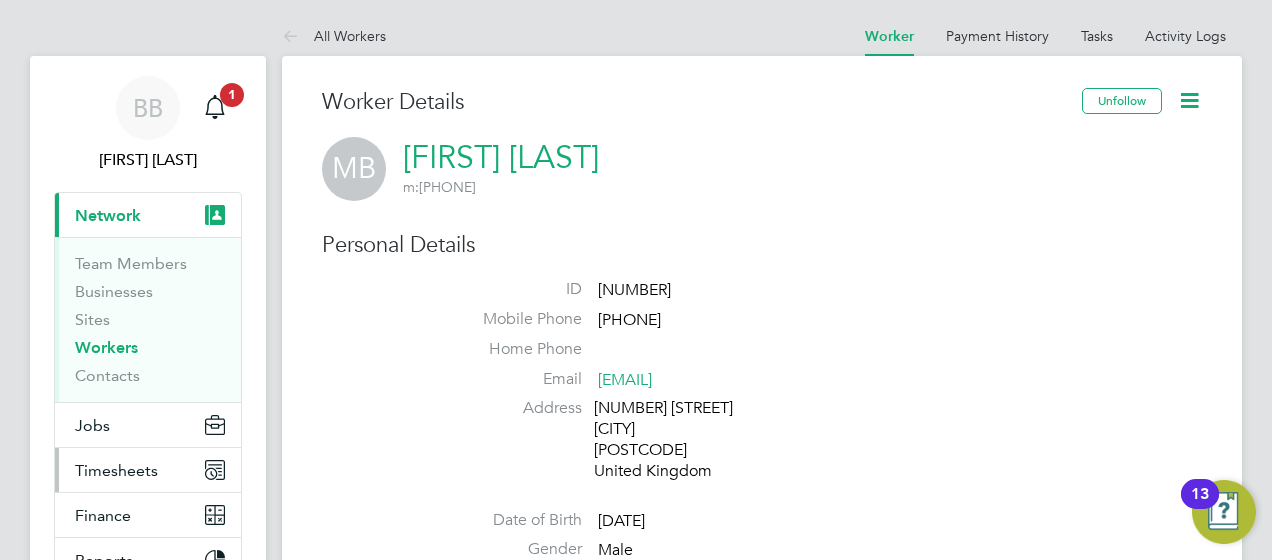 click on "Timesheets" at bounding box center [116, 470] 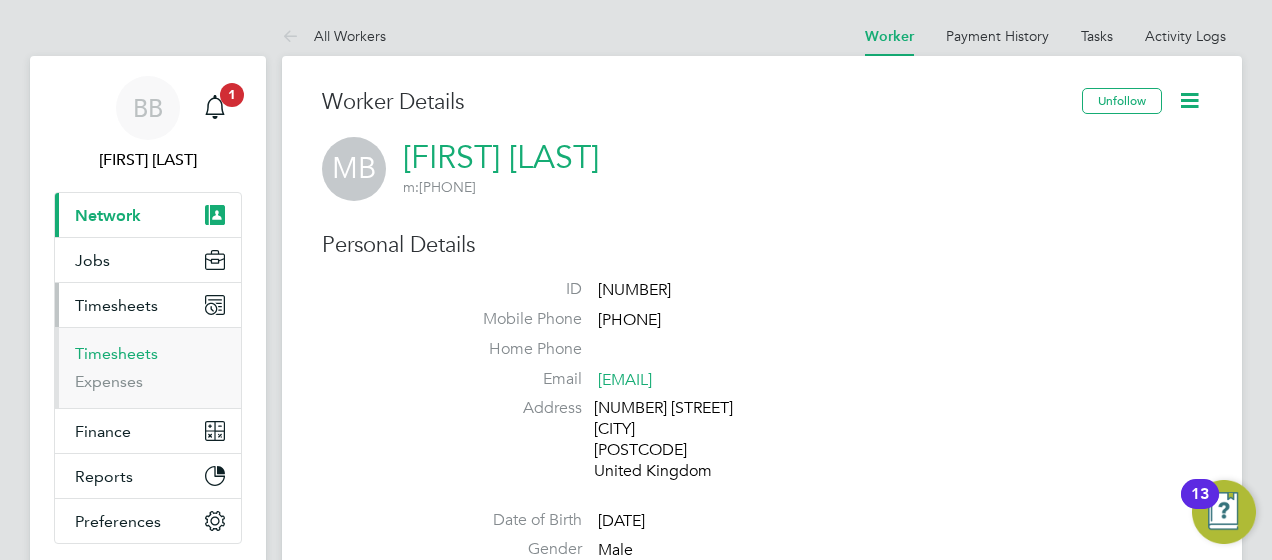 click on "Timesheets" at bounding box center (116, 353) 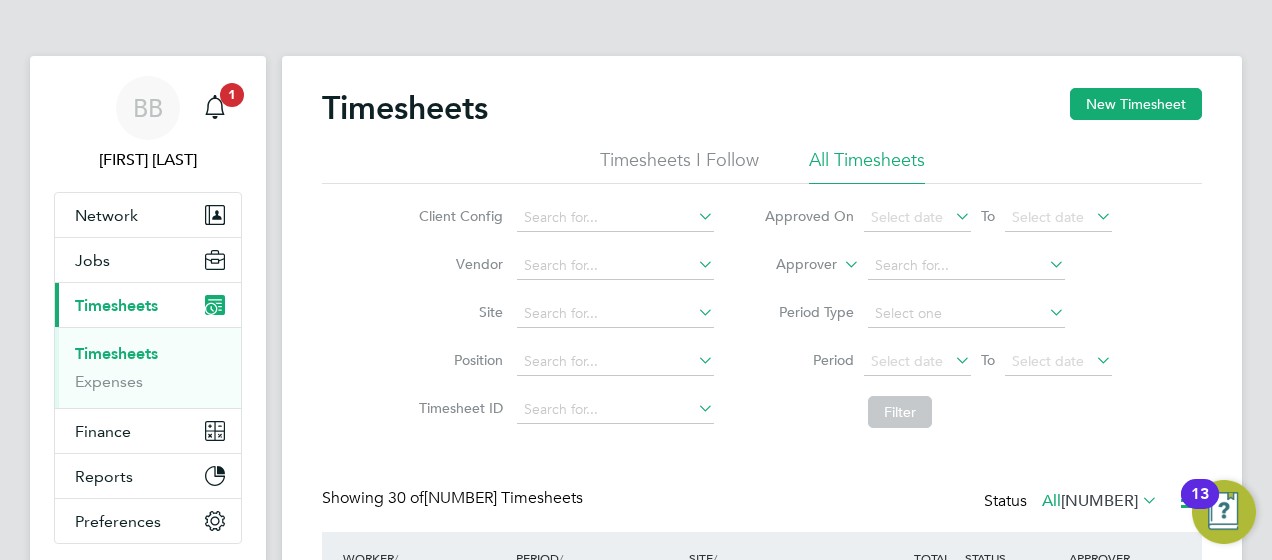 scroll, scrollTop: 10, scrollLeft: 10, axis: both 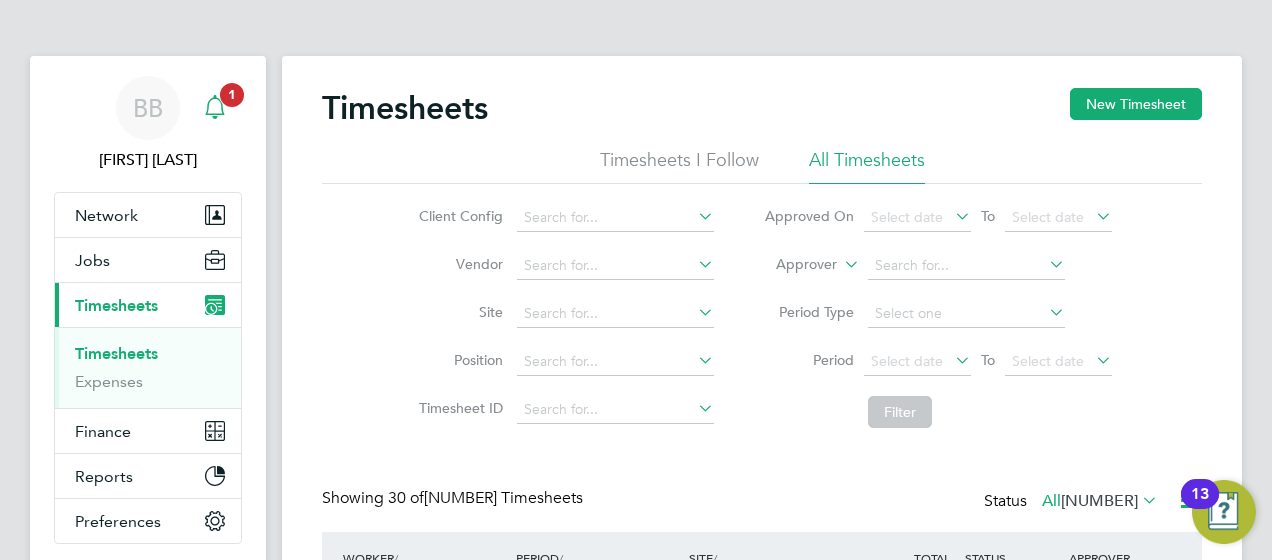 click 